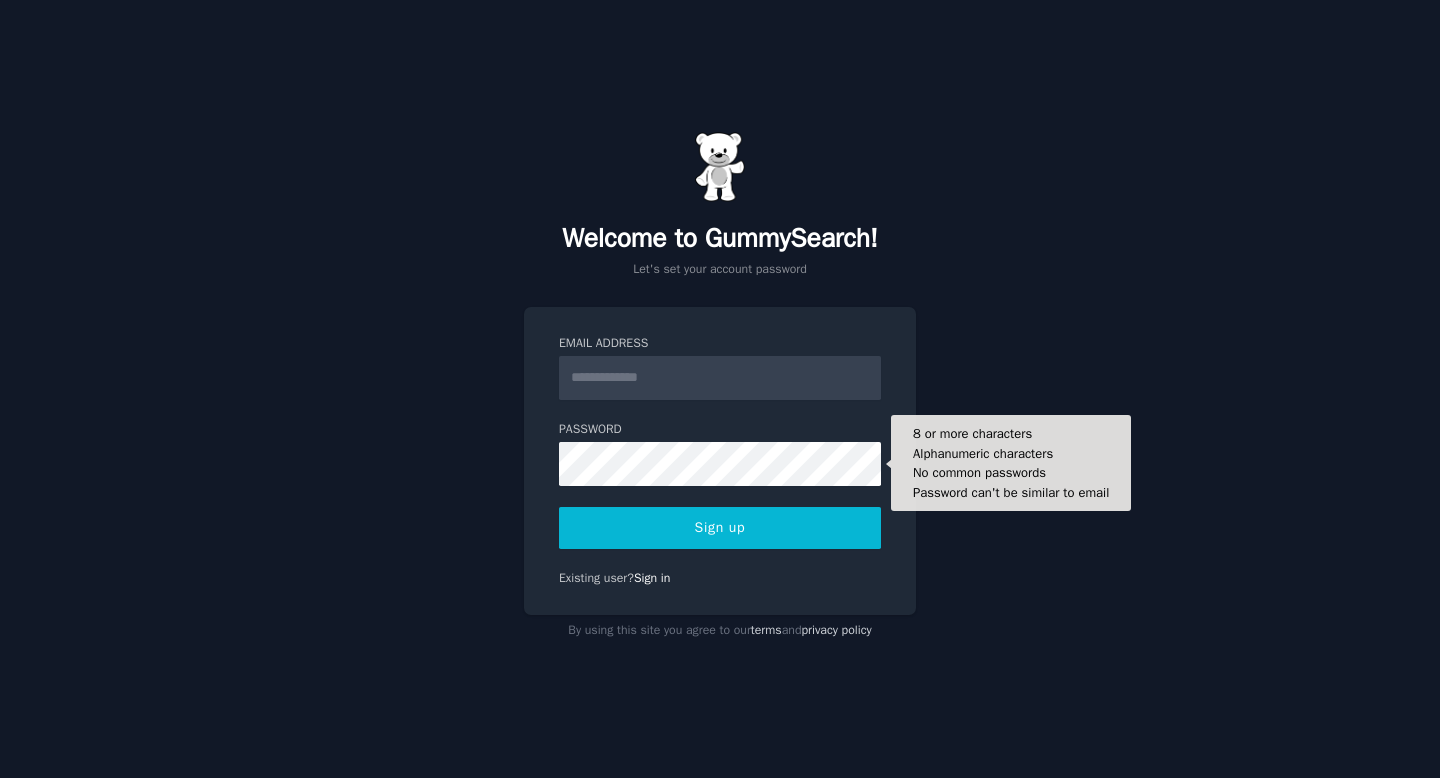 scroll, scrollTop: 0, scrollLeft: 0, axis: both 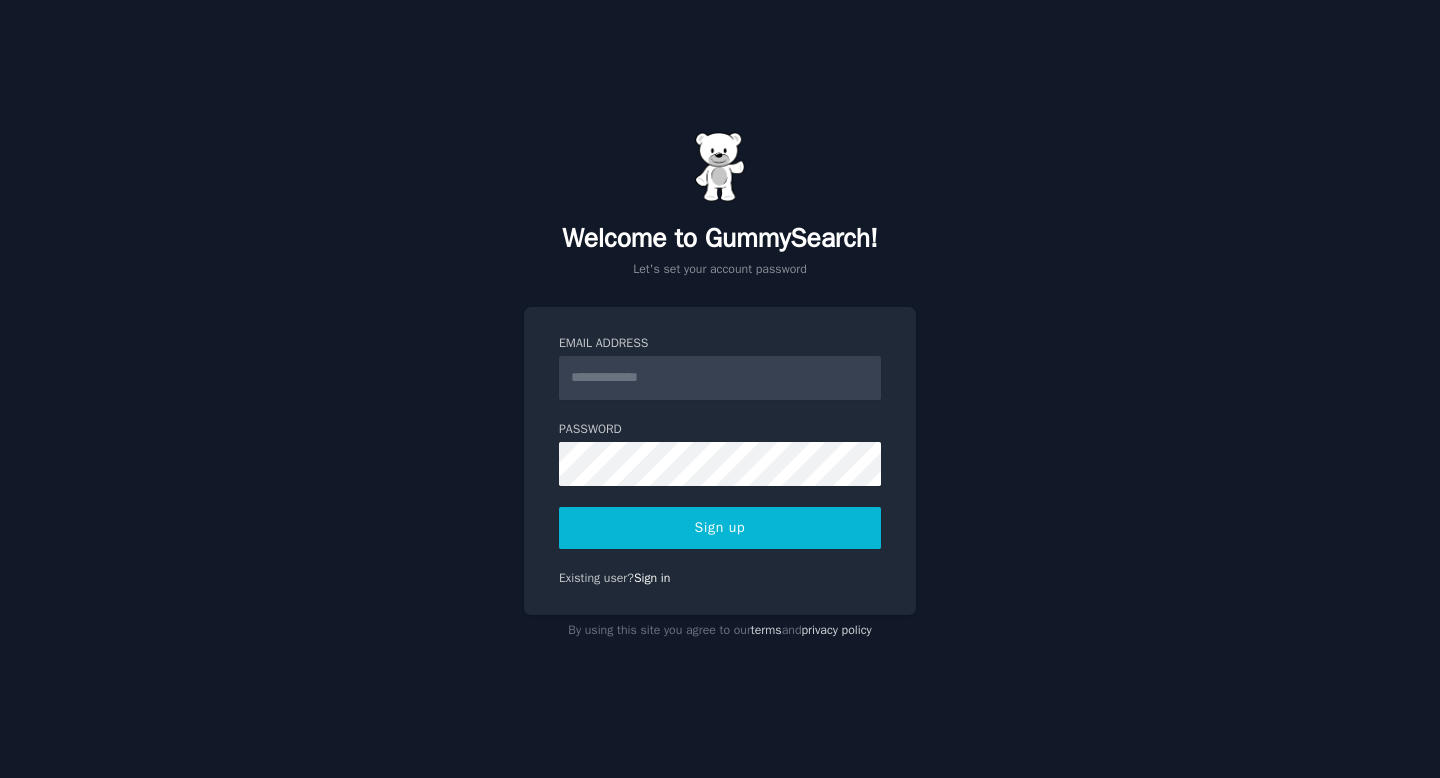 click on "Email Address" at bounding box center (720, 378) 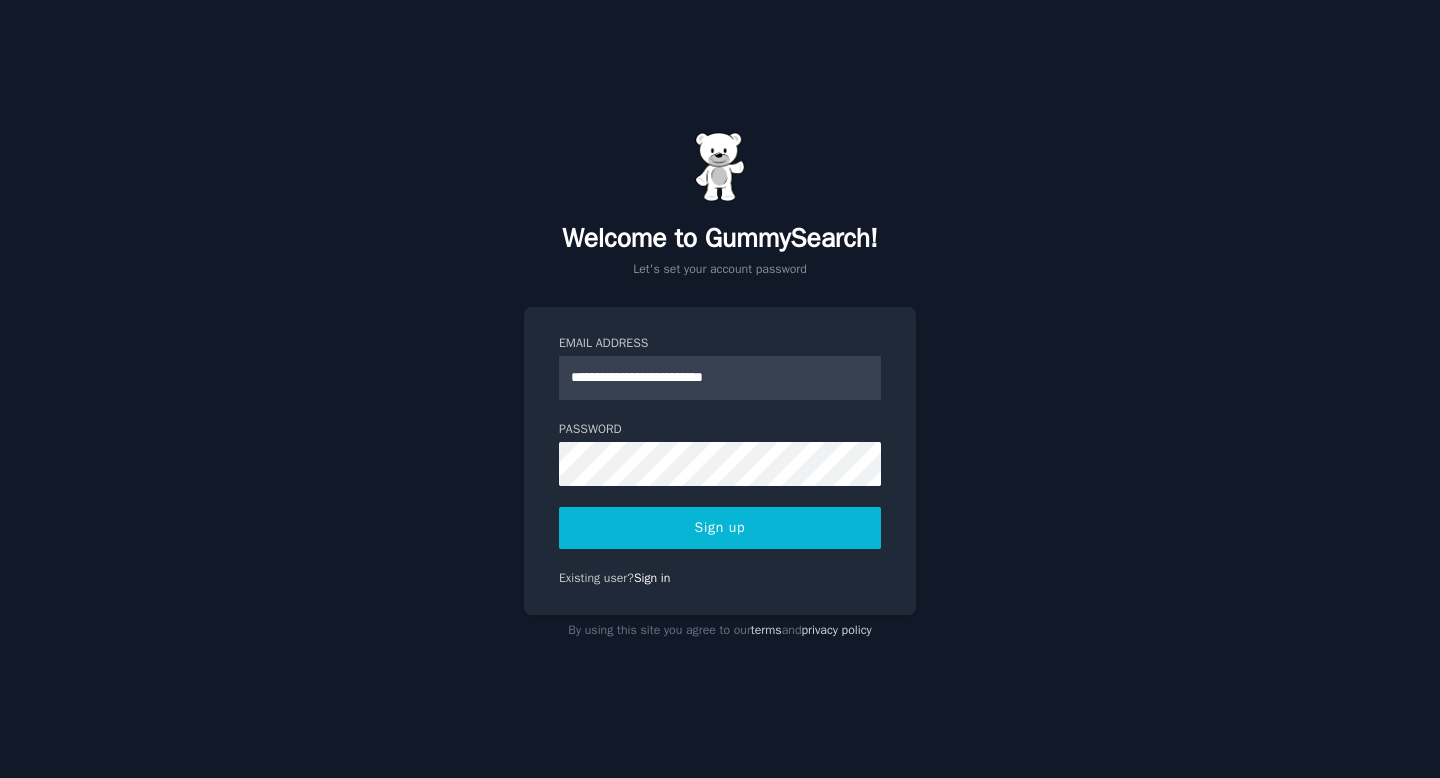 click on "Sign up" at bounding box center (720, 528) 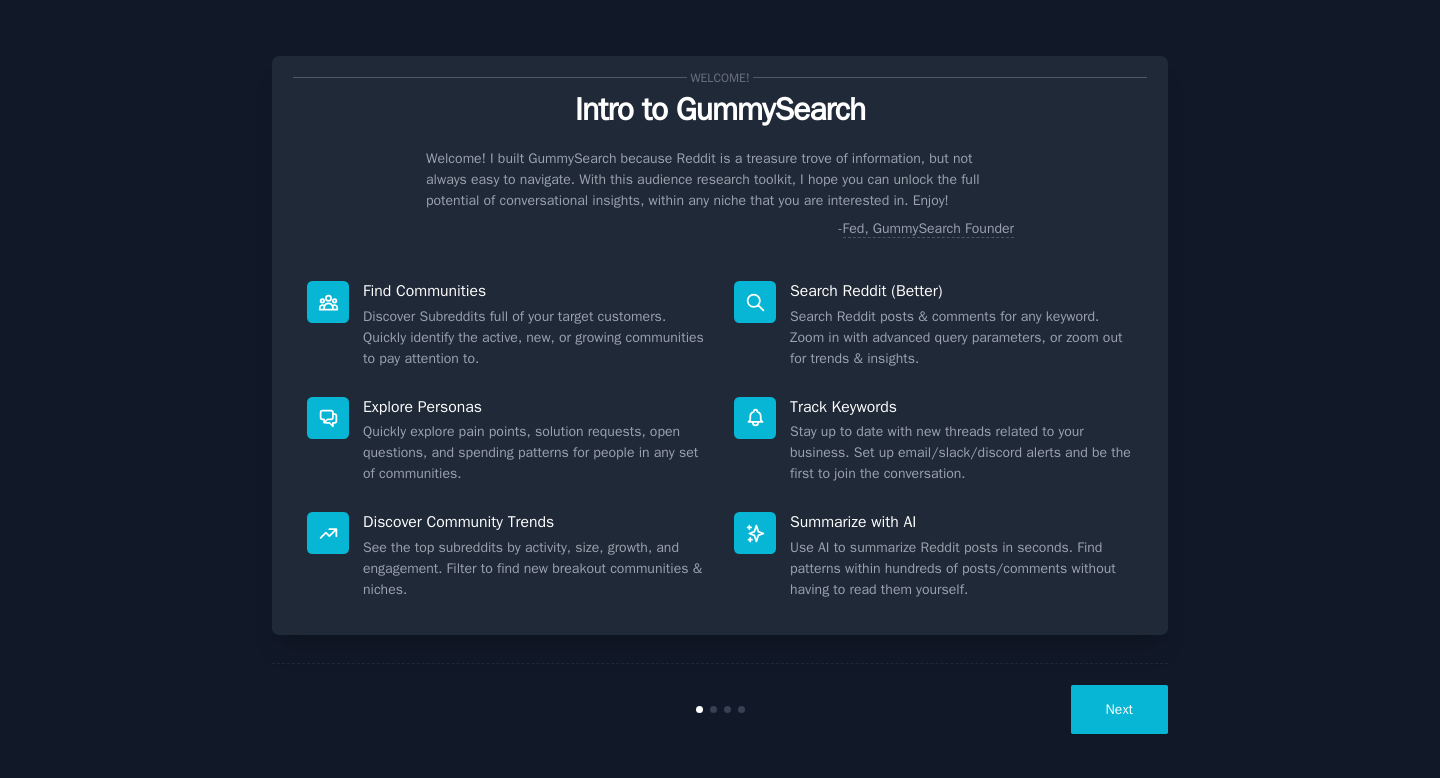 scroll, scrollTop: 0, scrollLeft: 0, axis: both 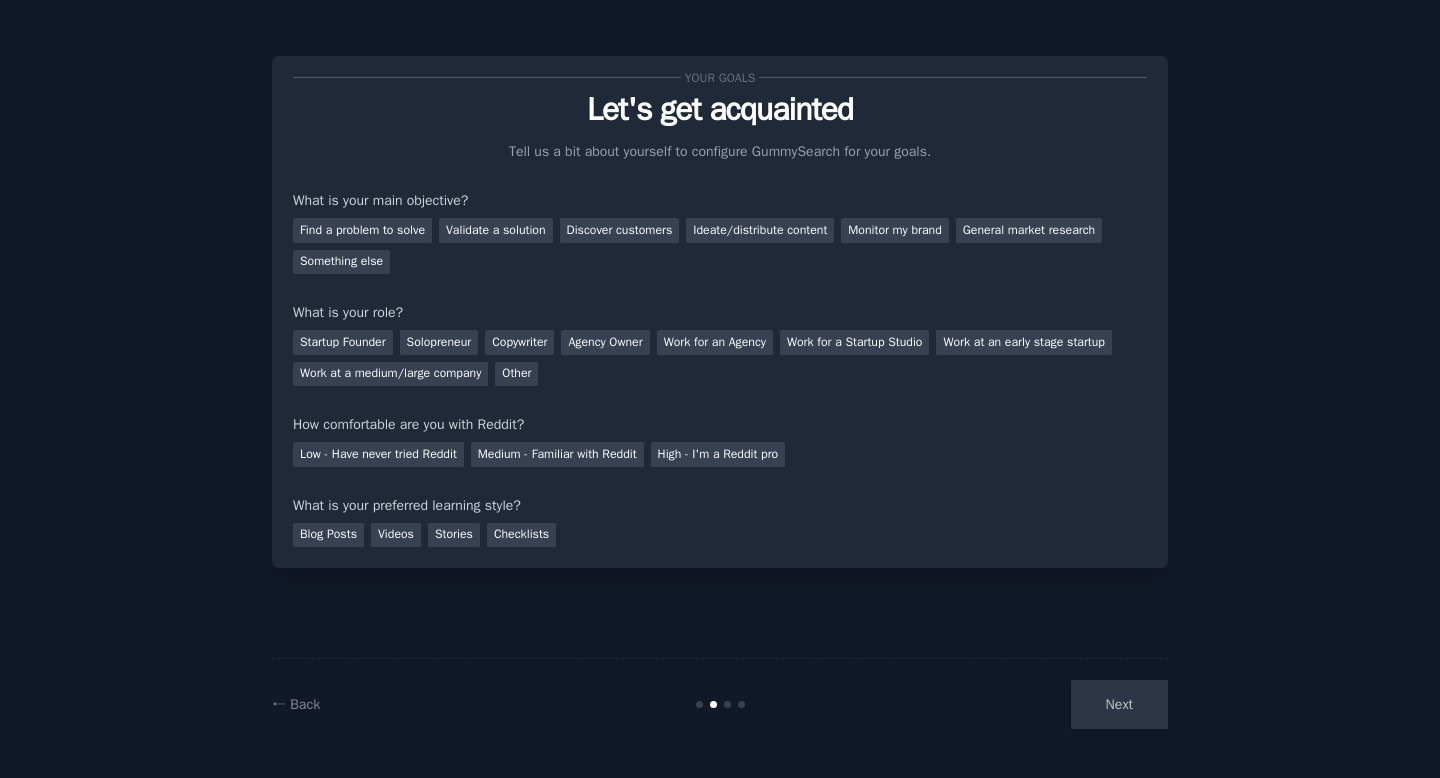 click on "Next" at bounding box center (1018, 704) 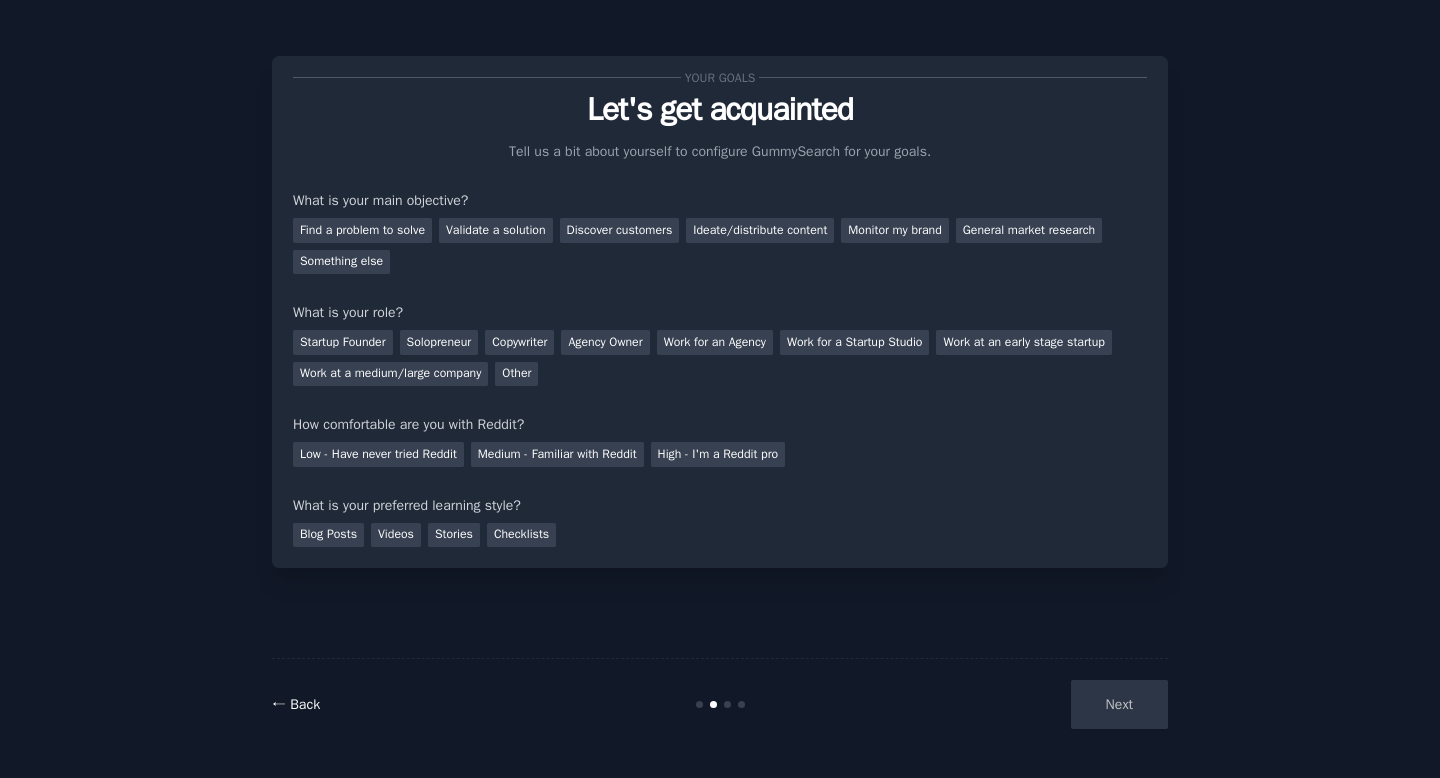 click on "← Back" at bounding box center [296, 704] 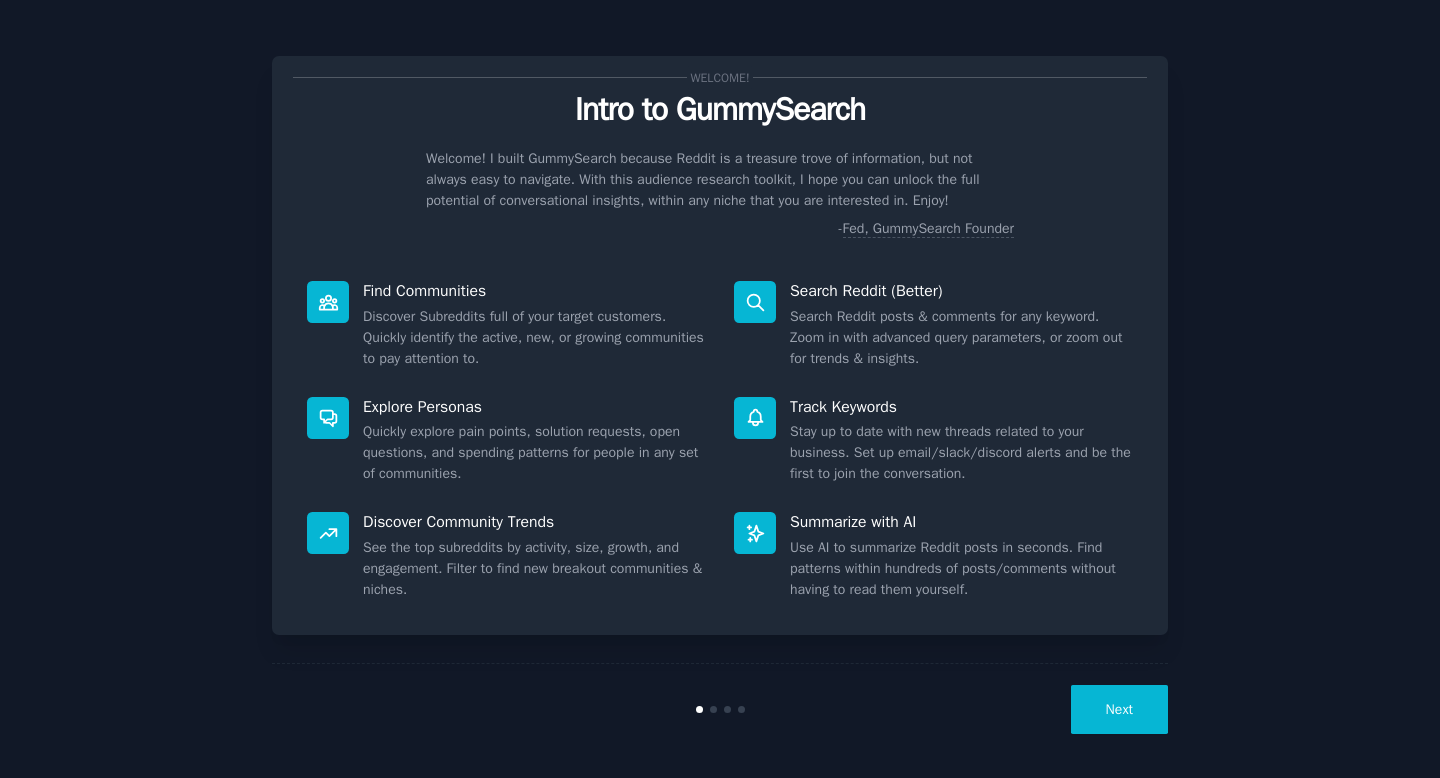 click on "Next" at bounding box center [1119, 709] 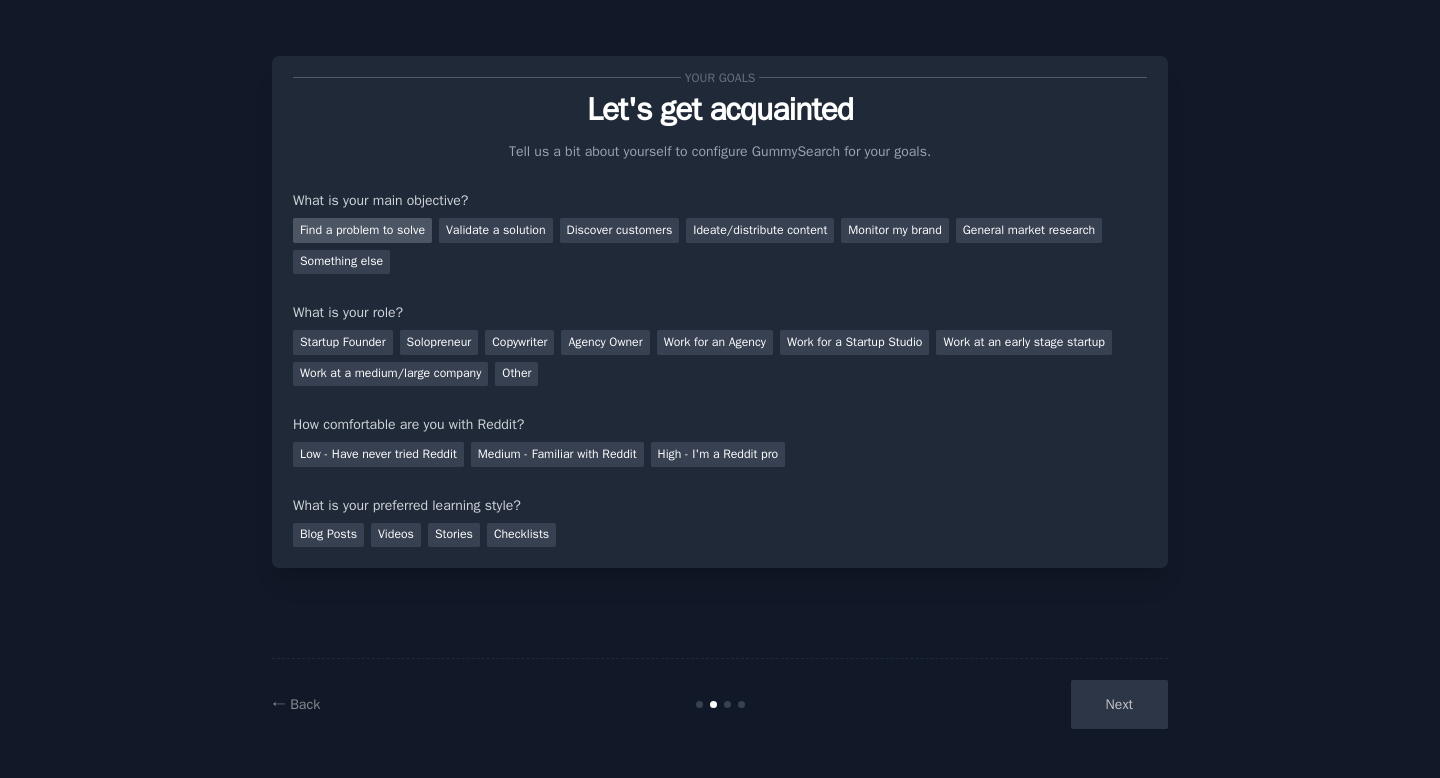 click on "Find a problem to solve" at bounding box center [362, 230] 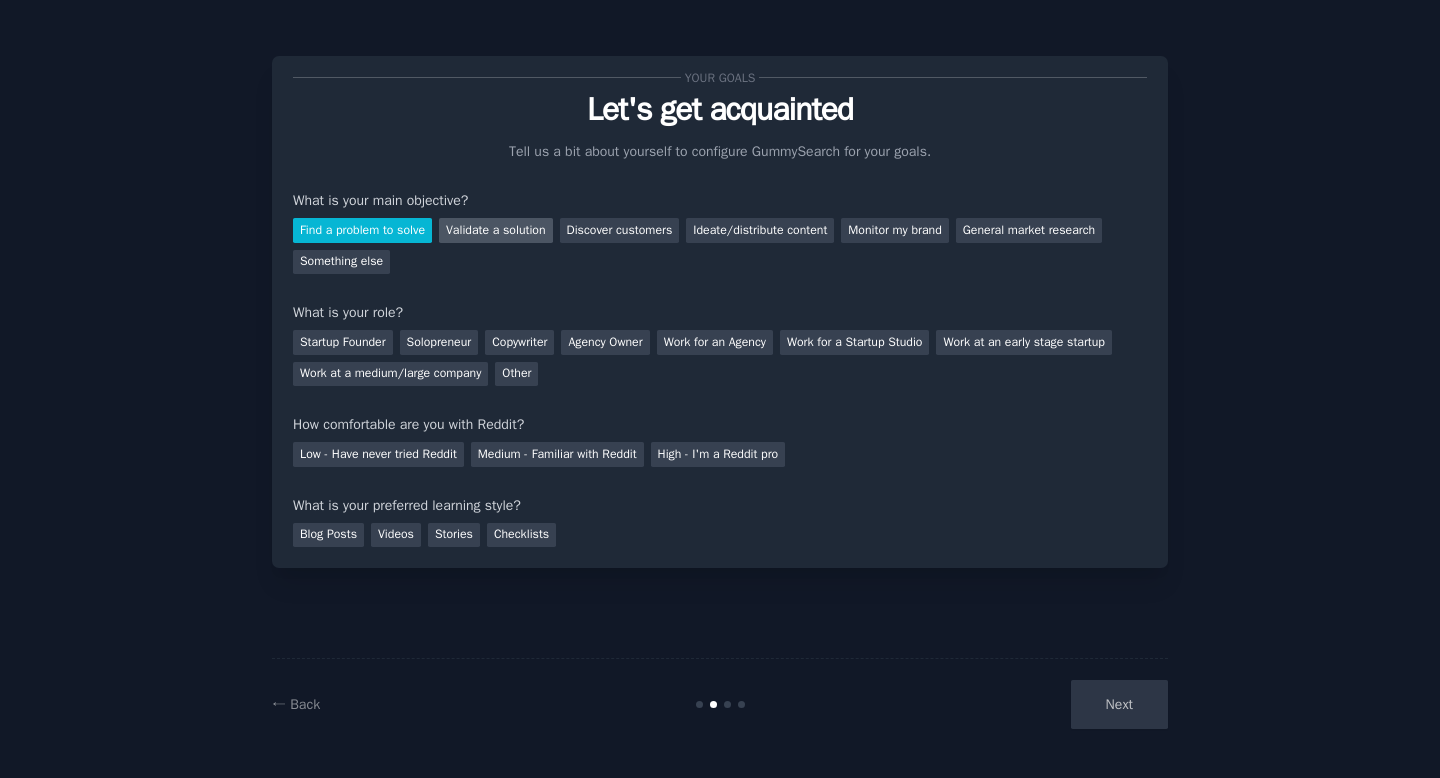 click on "Validate a solution" at bounding box center (496, 230) 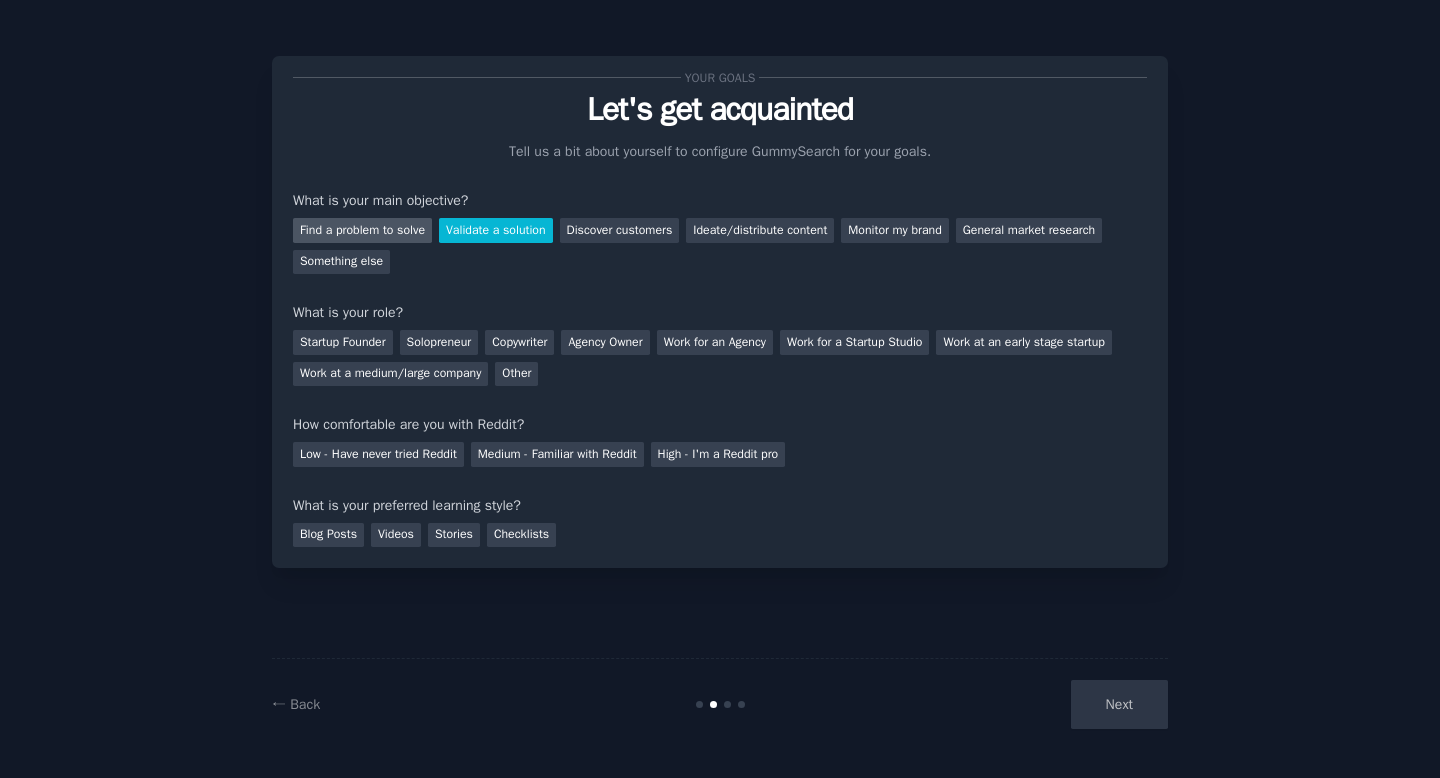 click on "Find a problem to solve" at bounding box center [362, 230] 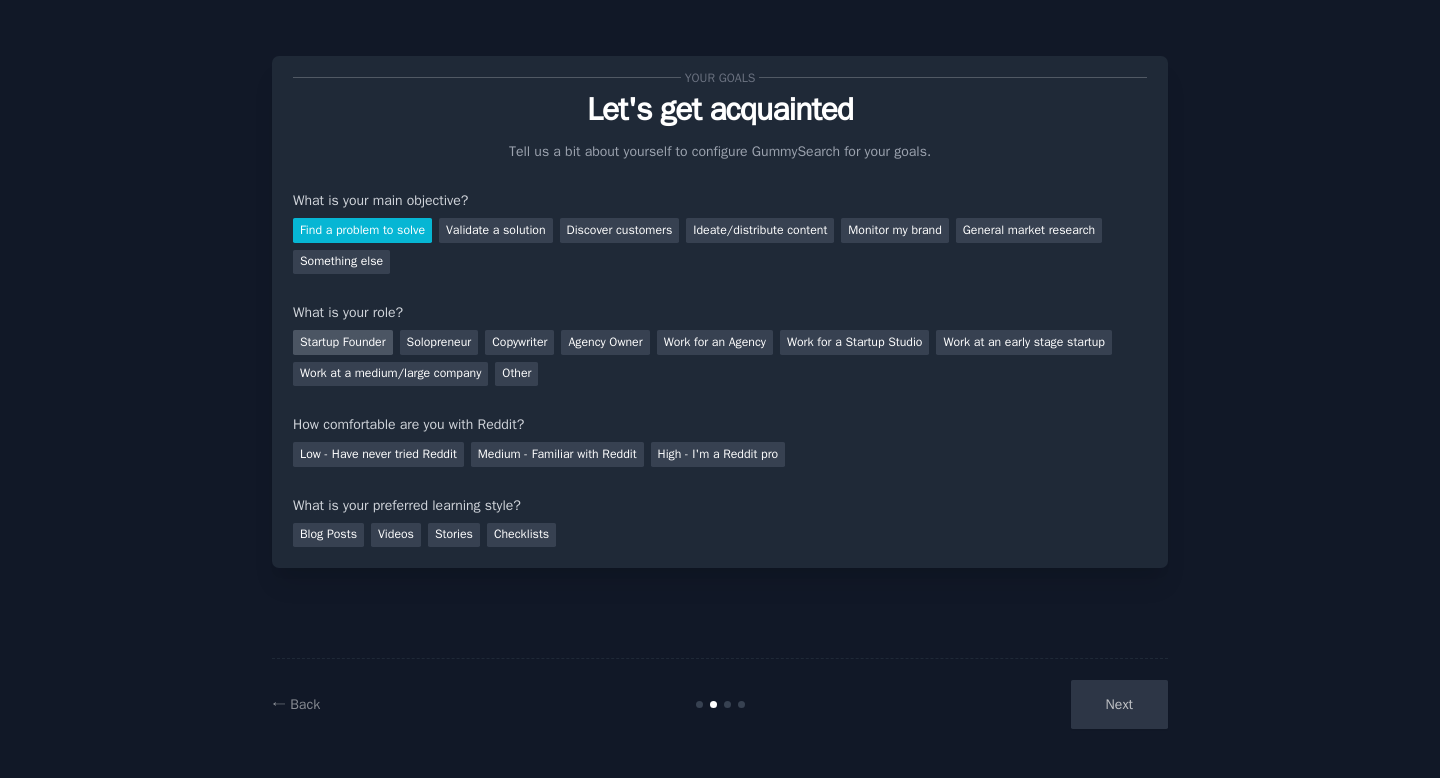 click on "Startup Founder" at bounding box center (343, 342) 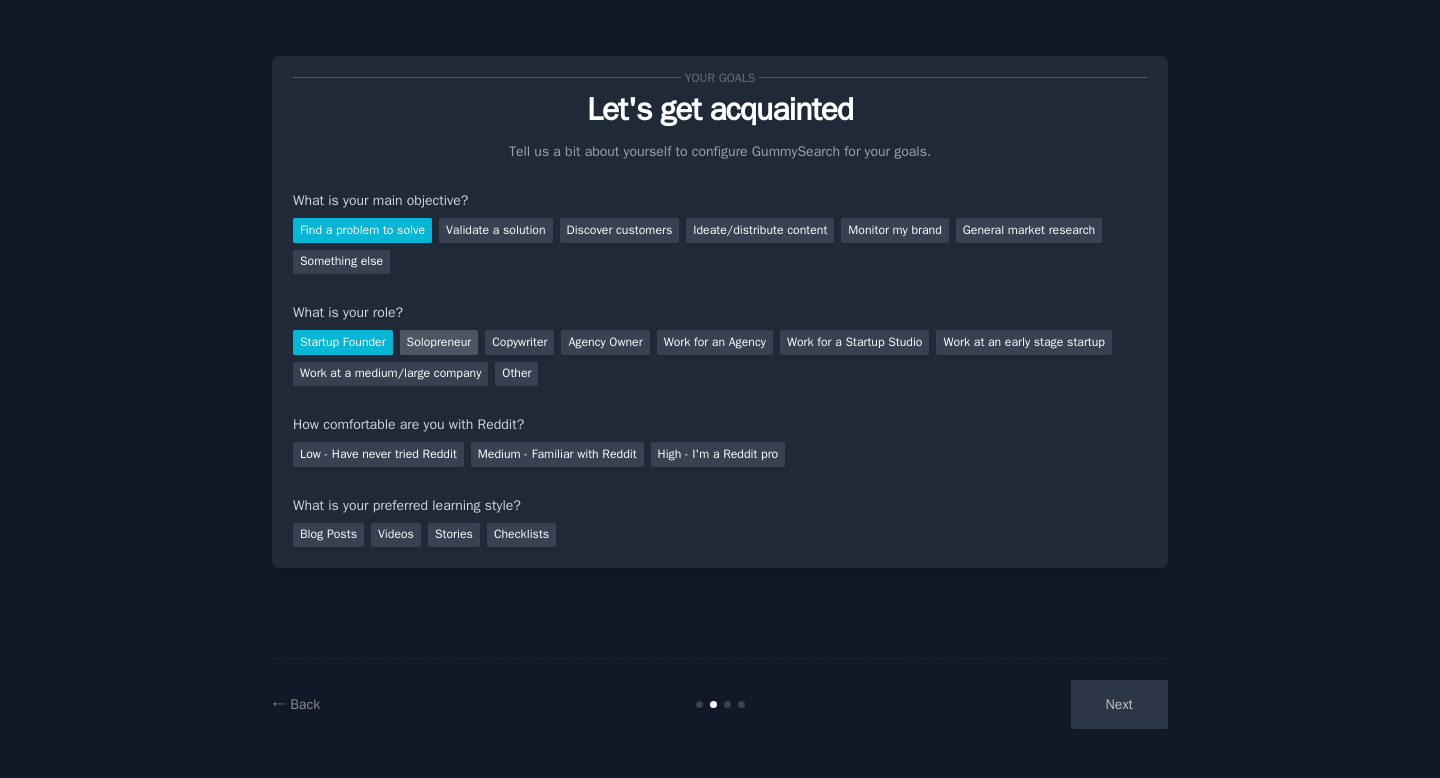 click on "Solopreneur" at bounding box center (439, 342) 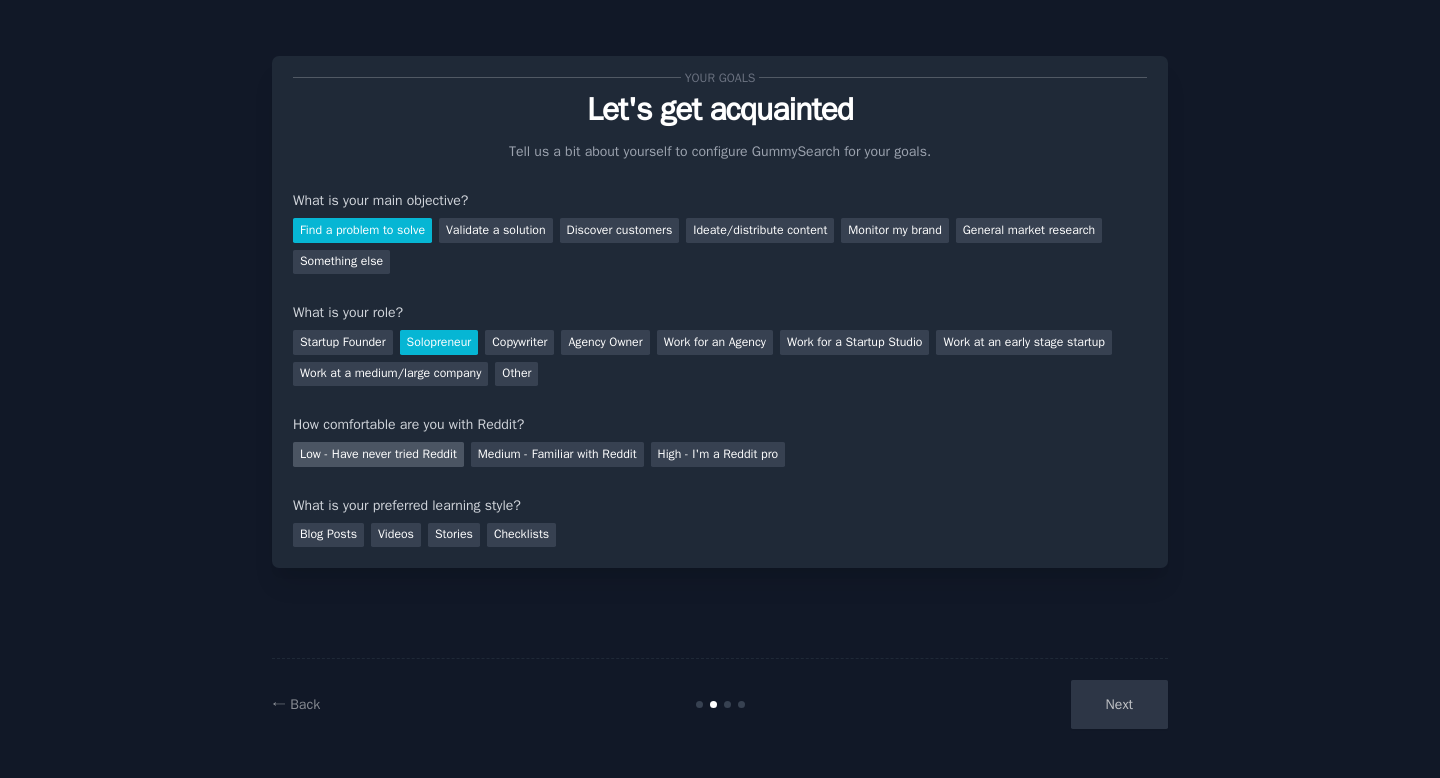 click on "Low - Have never tried Reddit" at bounding box center [378, 454] 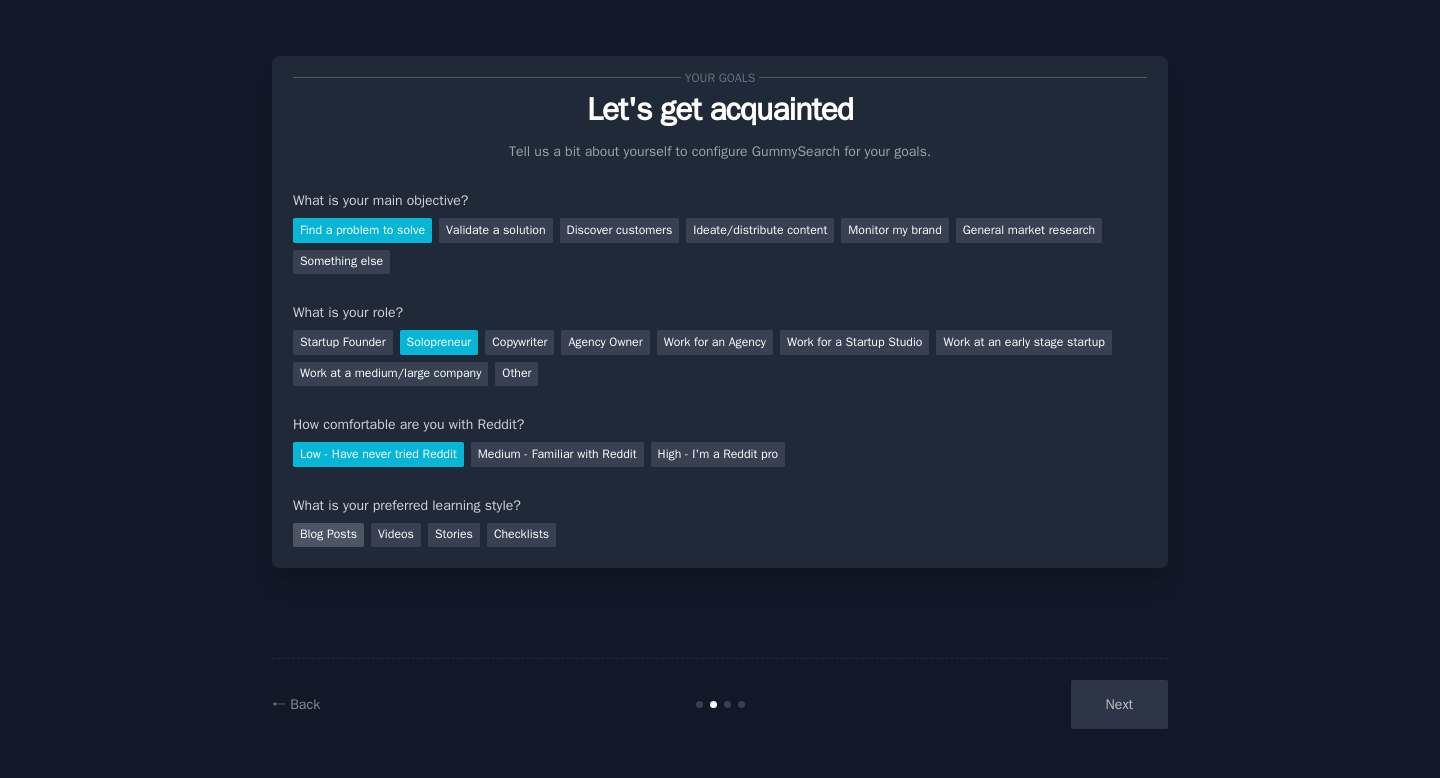 click on "Blog Posts" at bounding box center (328, 535) 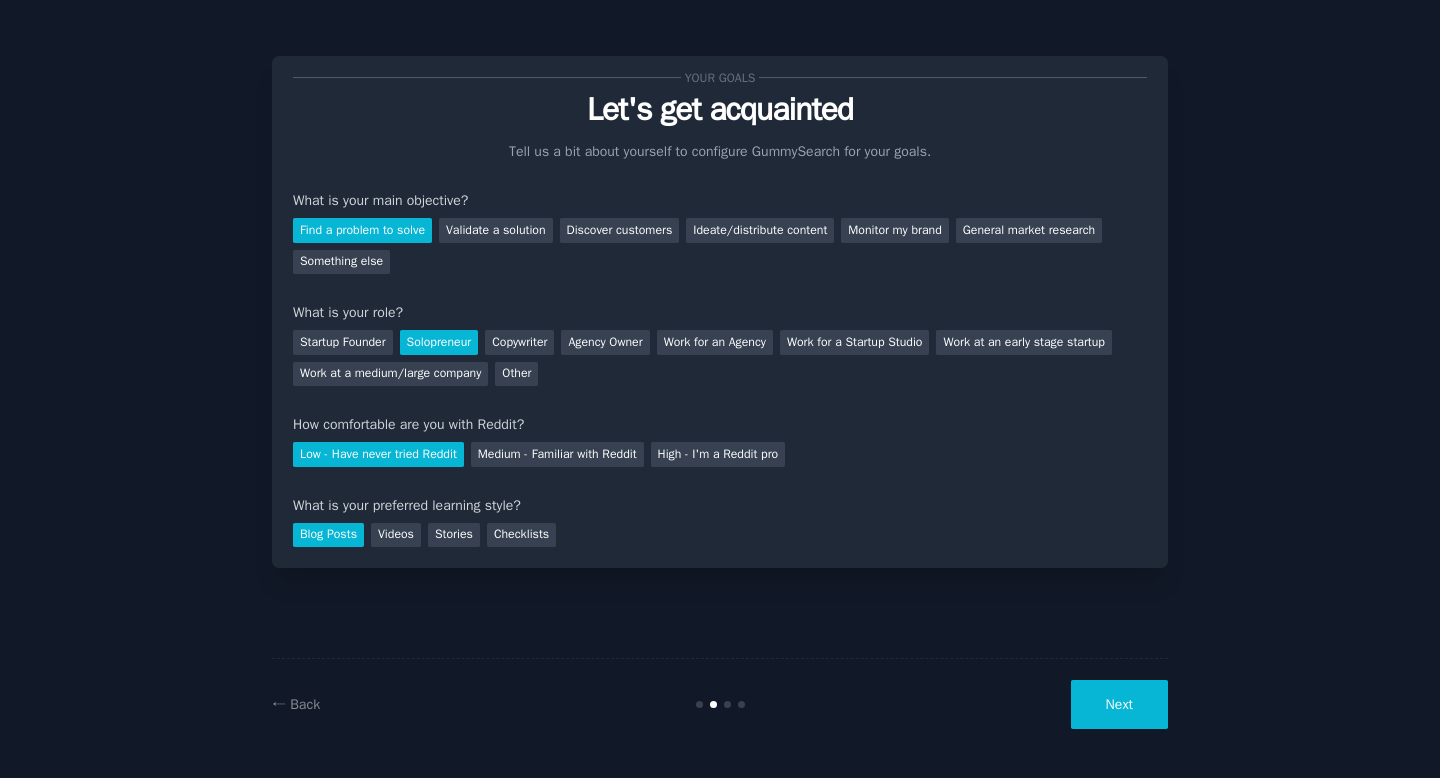 click on "Next" at bounding box center (1119, 704) 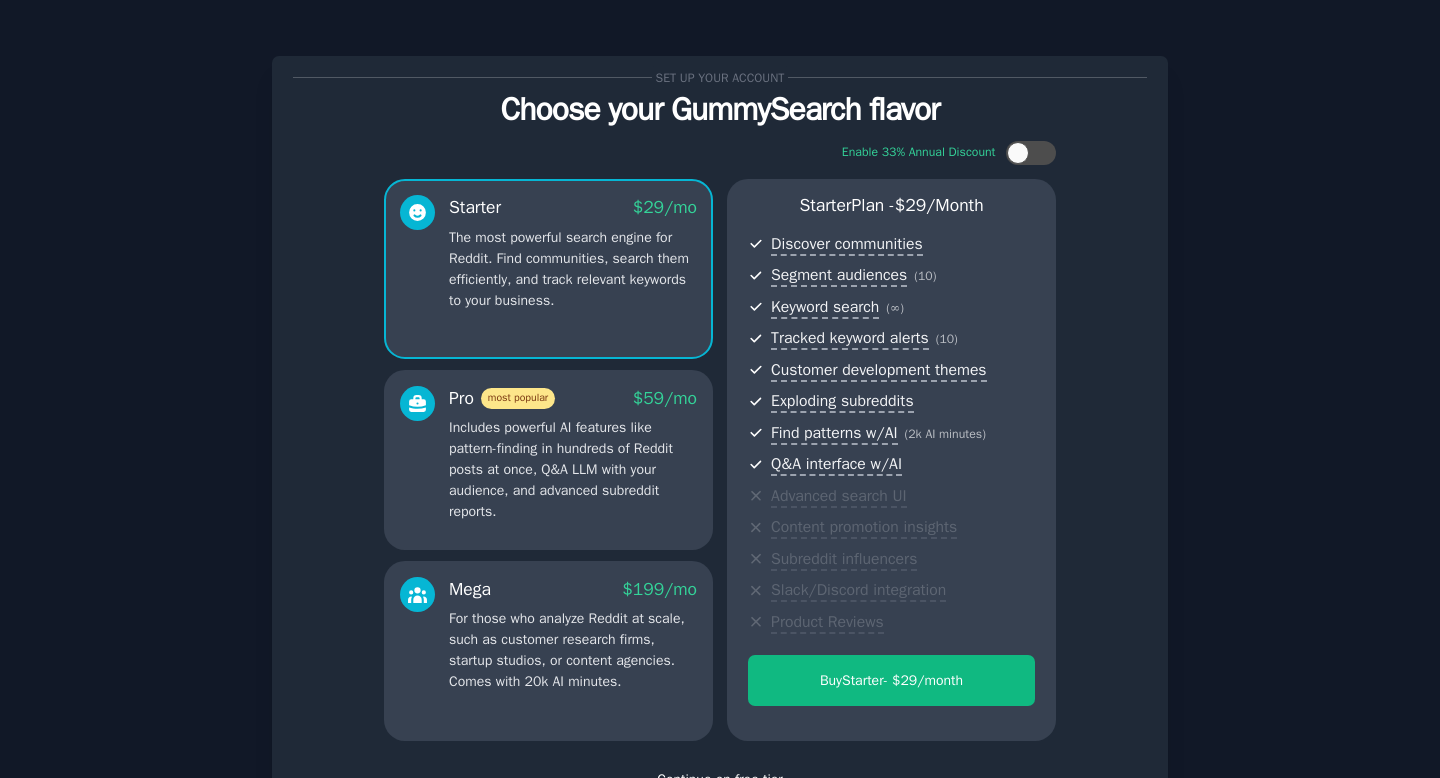 scroll, scrollTop: 153, scrollLeft: 0, axis: vertical 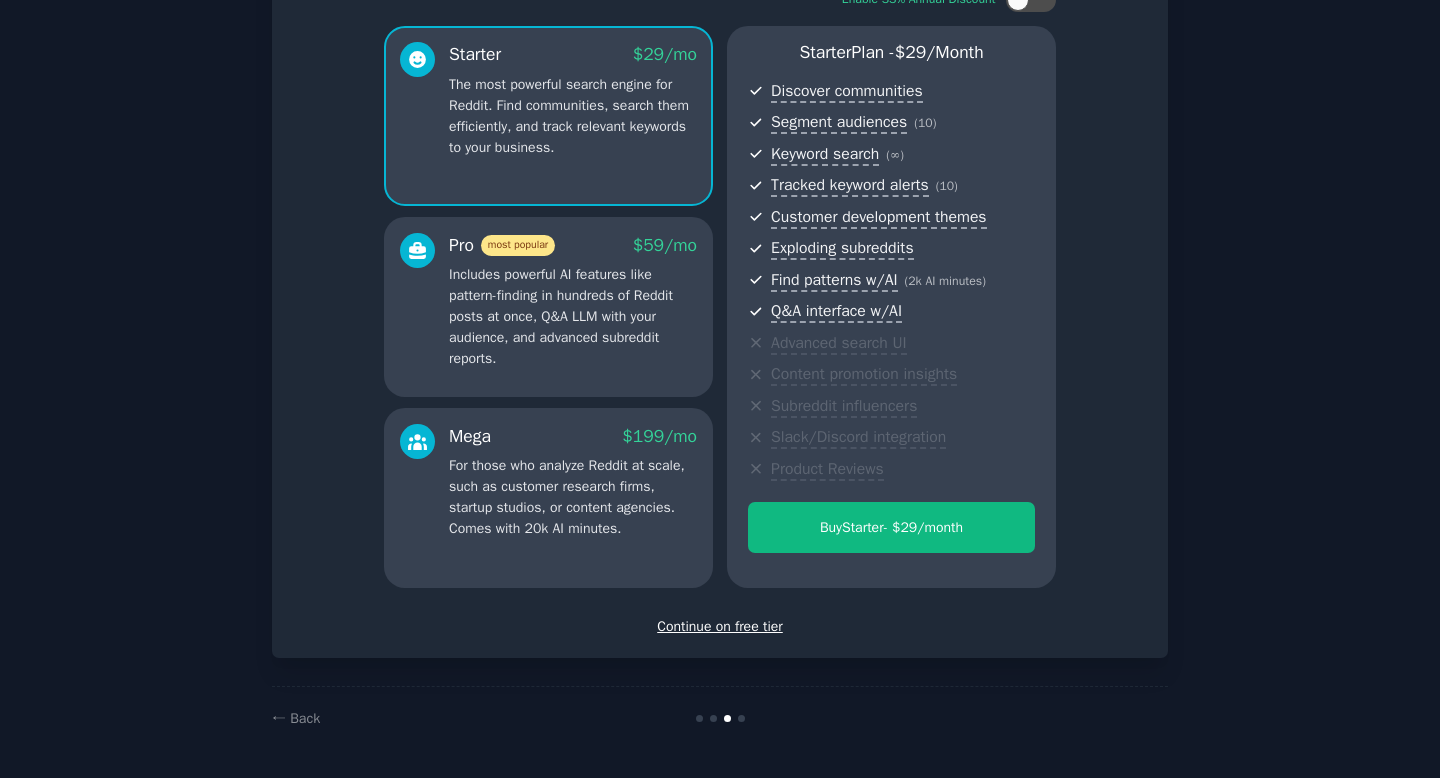 click on "Continue on free tier" at bounding box center (720, 626) 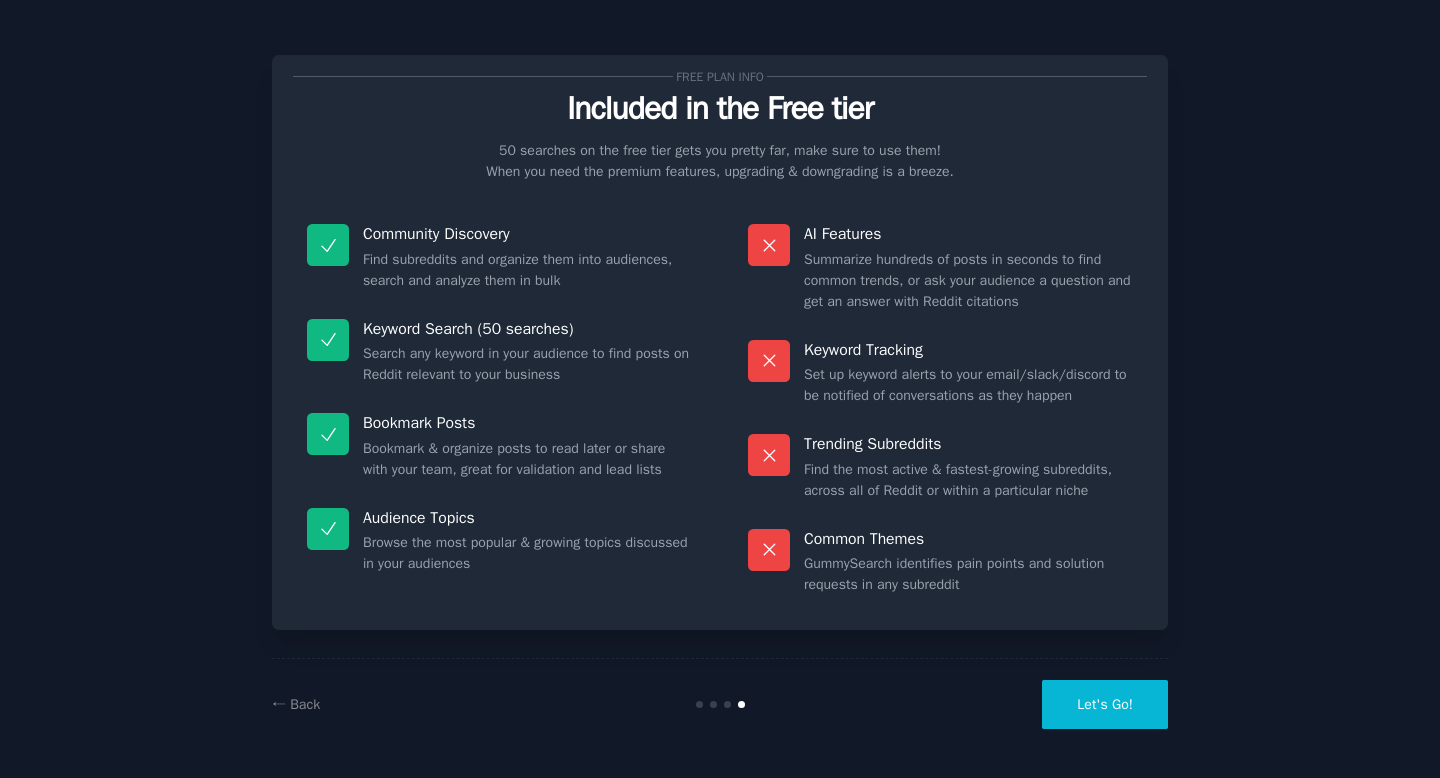 scroll, scrollTop: 1, scrollLeft: 0, axis: vertical 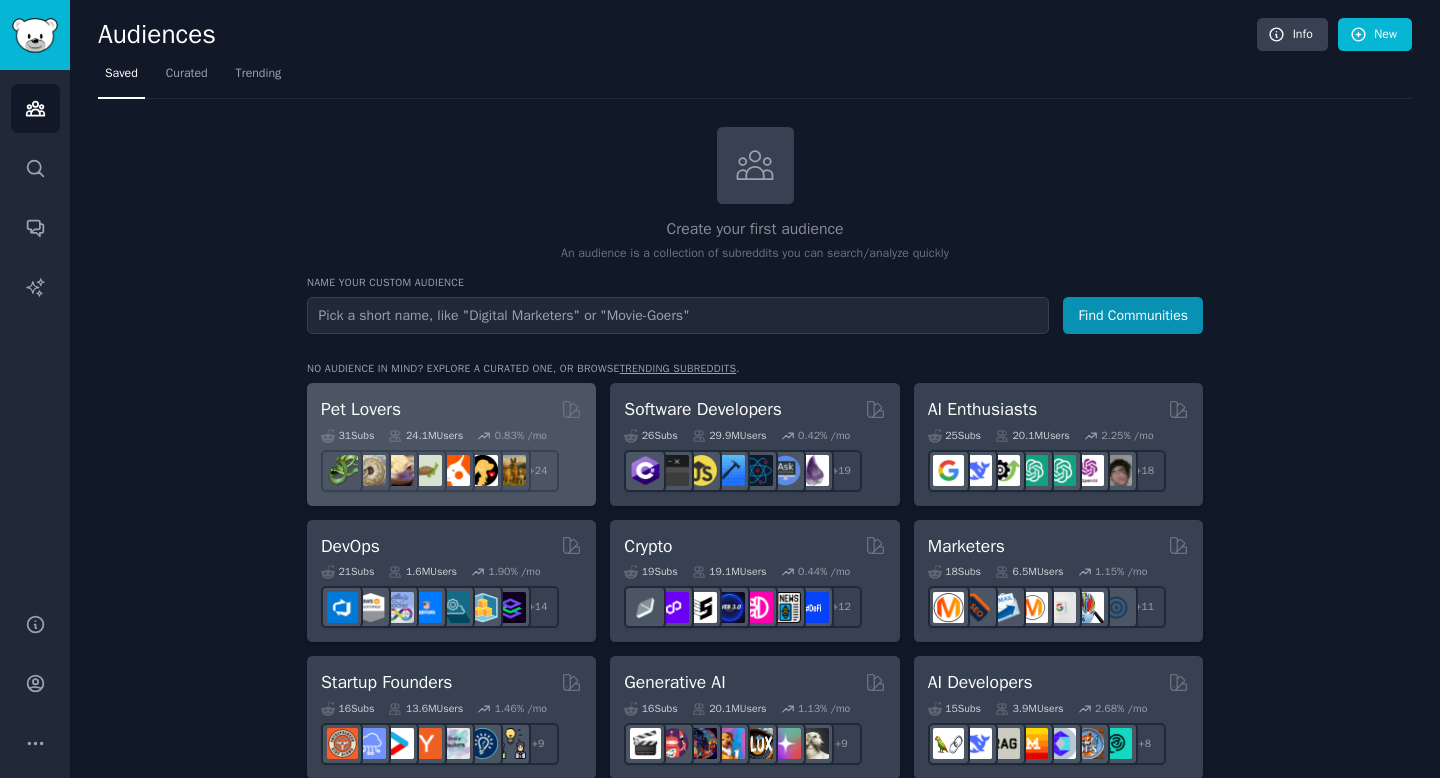 click on "Pet Lovers" at bounding box center (451, 409) 